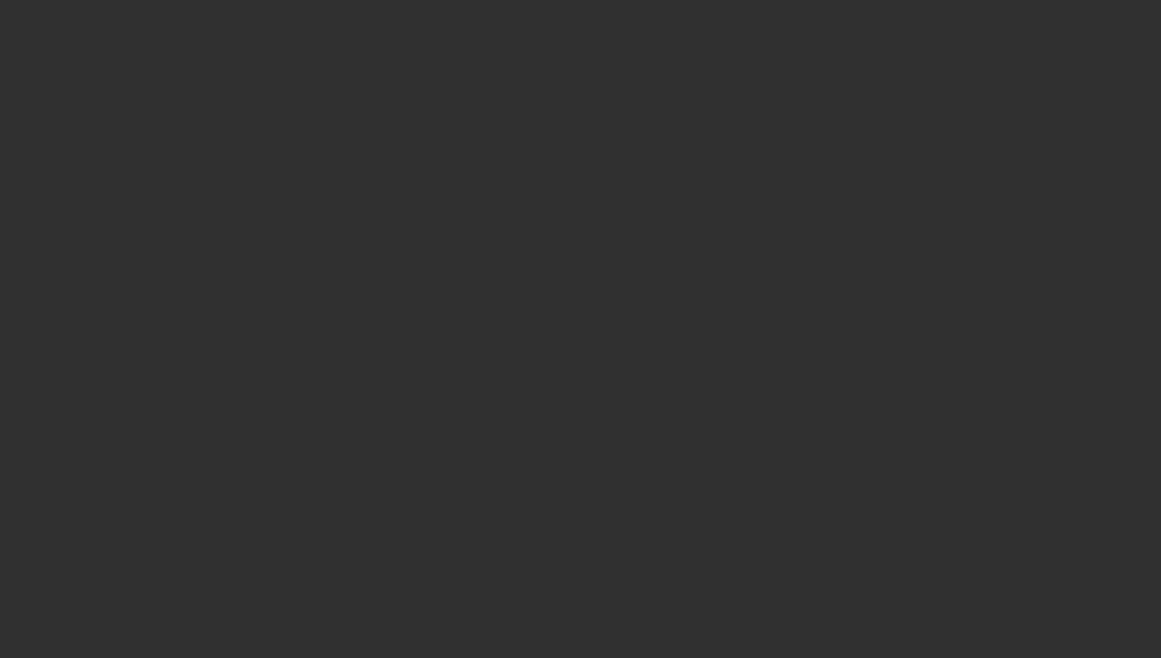 scroll, scrollTop: 0, scrollLeft: 0, axis: both 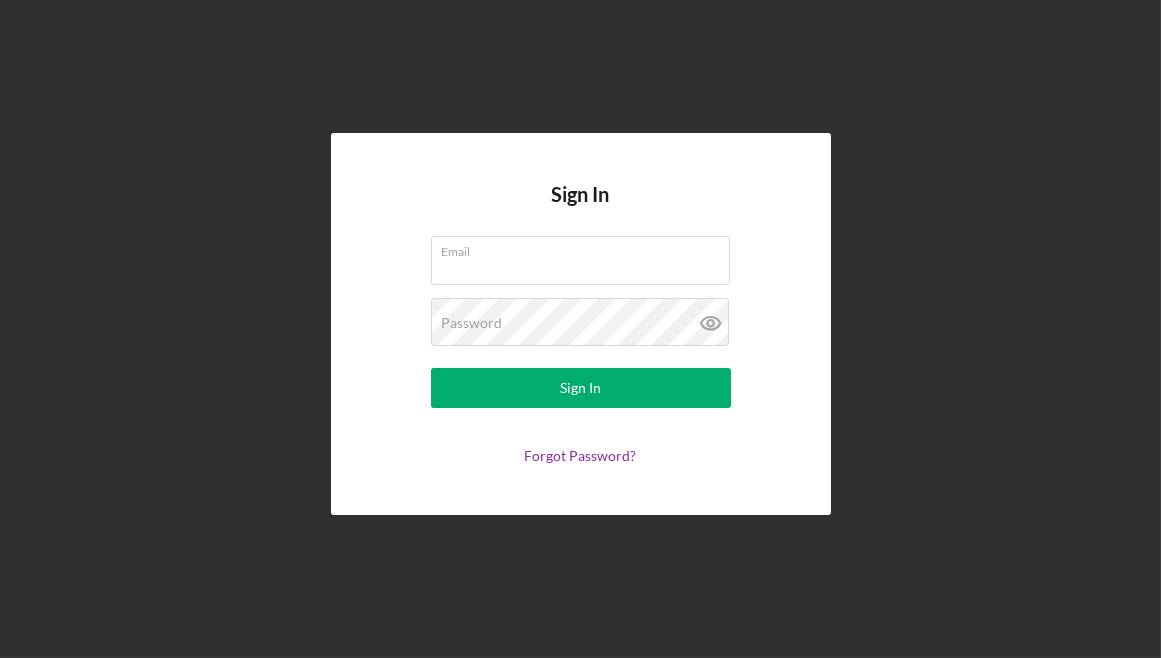 click on "Email" at bounding box center [580, 260] 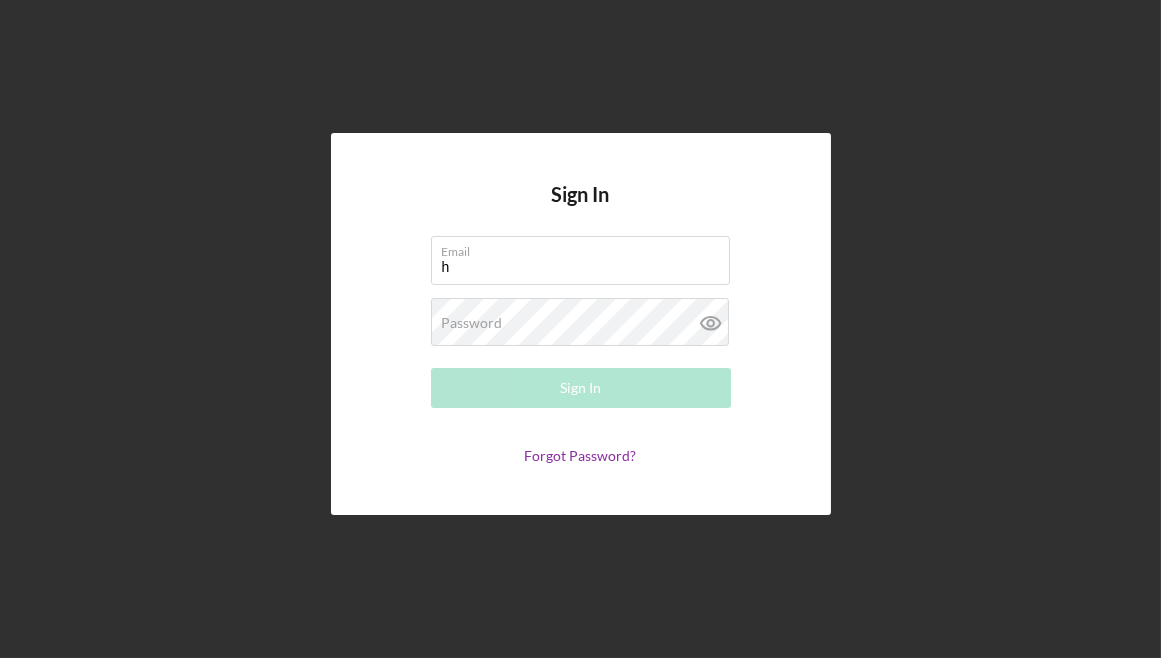 type on "Heavensamritransportation@gmail.com" 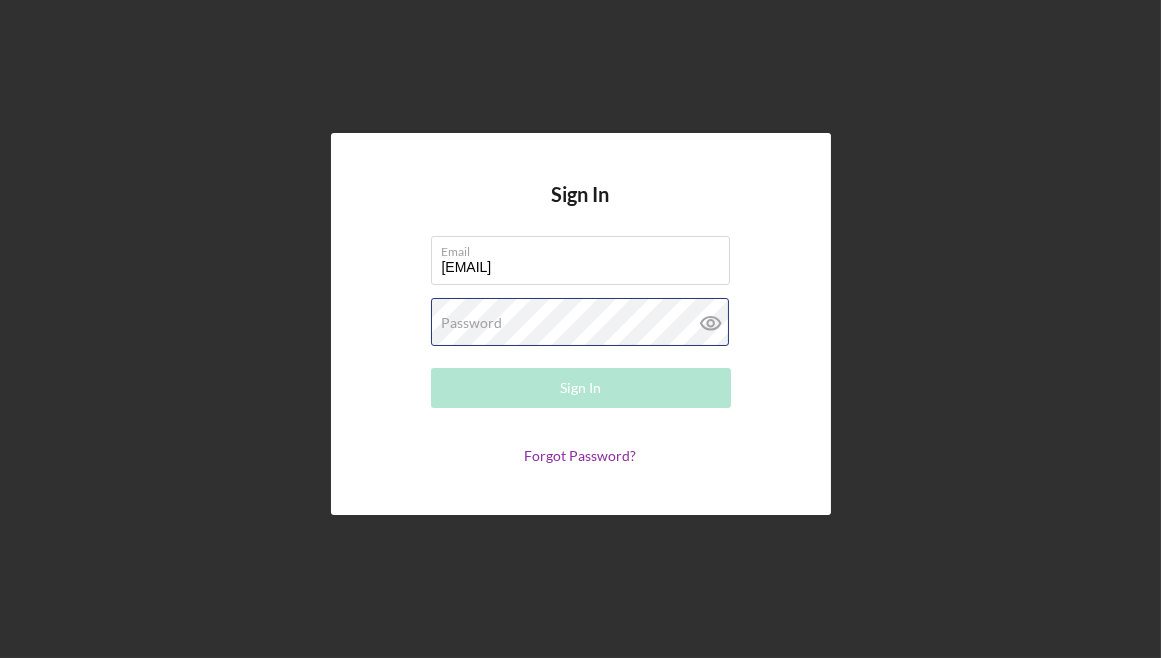 click on "Password Required" at bounding box center [581, 323] 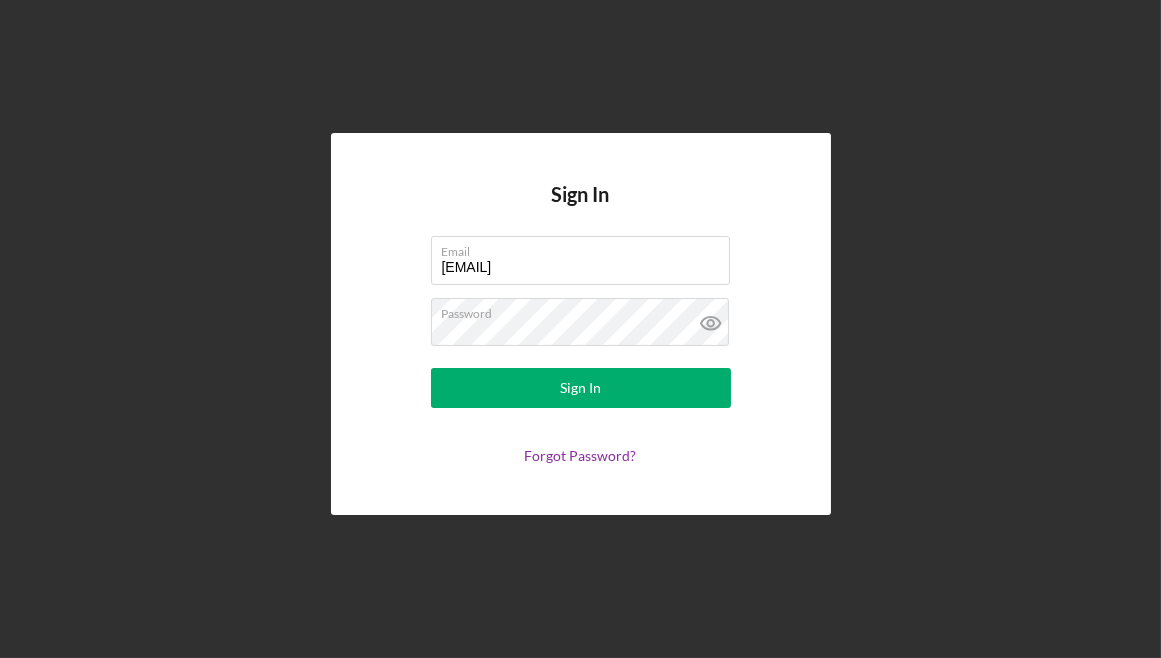 click on "Sign In Email Heavensamritransportation@gmail.com Password Sign In Forgot Password?" at bounding box center [580, 324] 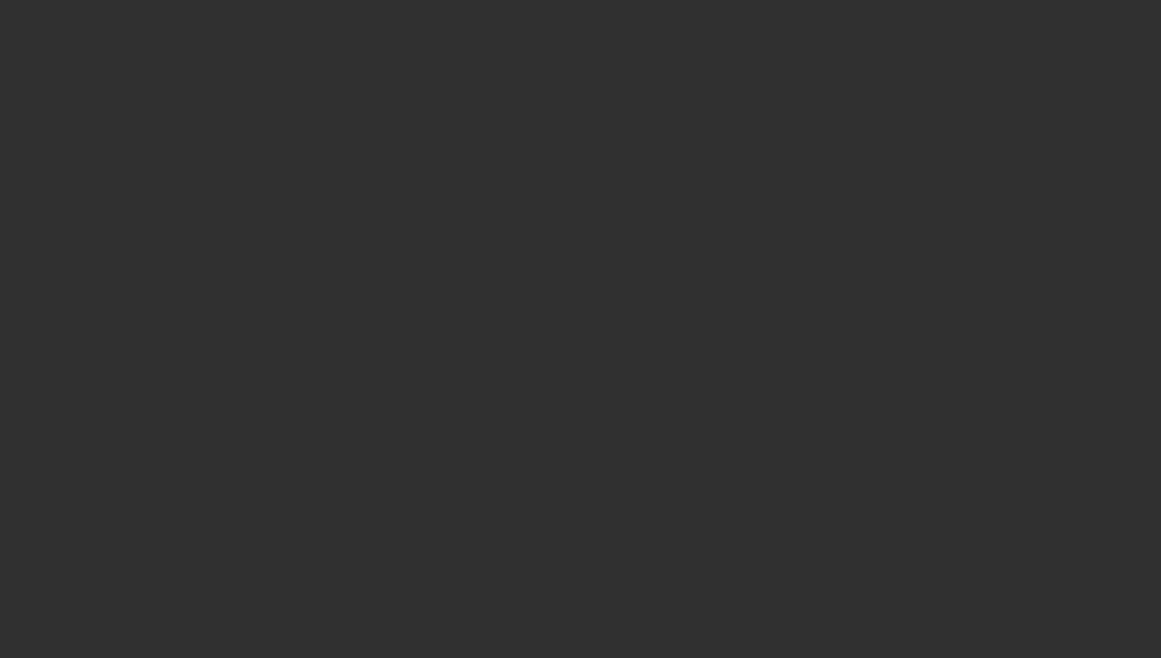 scroll, scrollTop: 0, scrollLeft: 0, axis: both 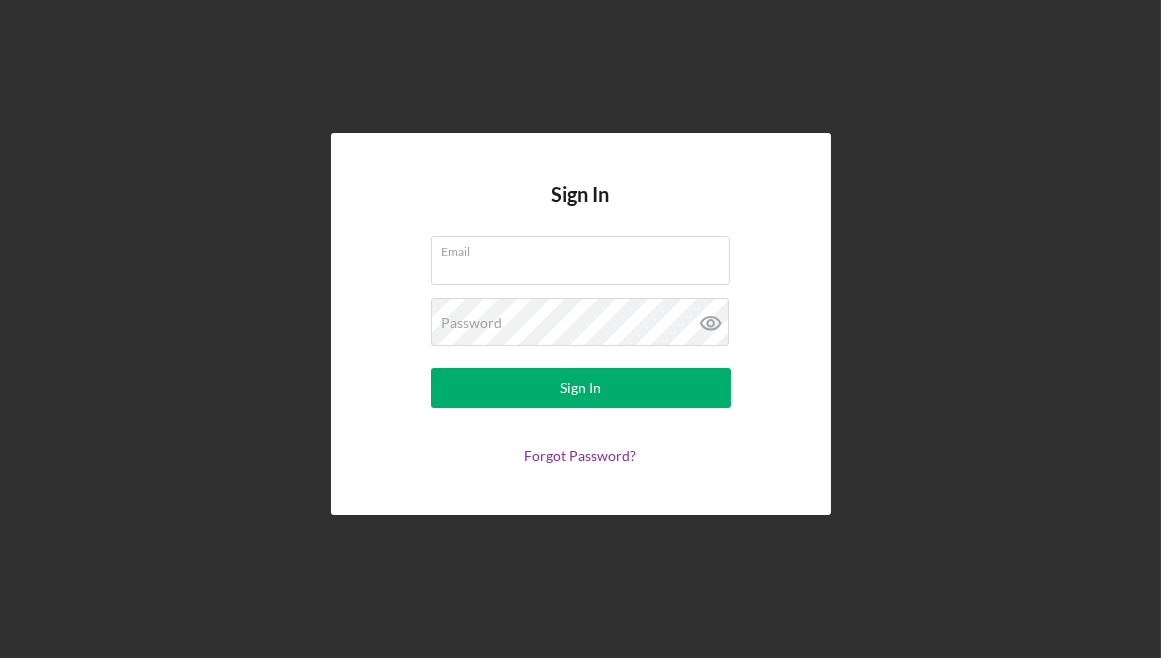 click on "Email" at bounding box center (581, 261) 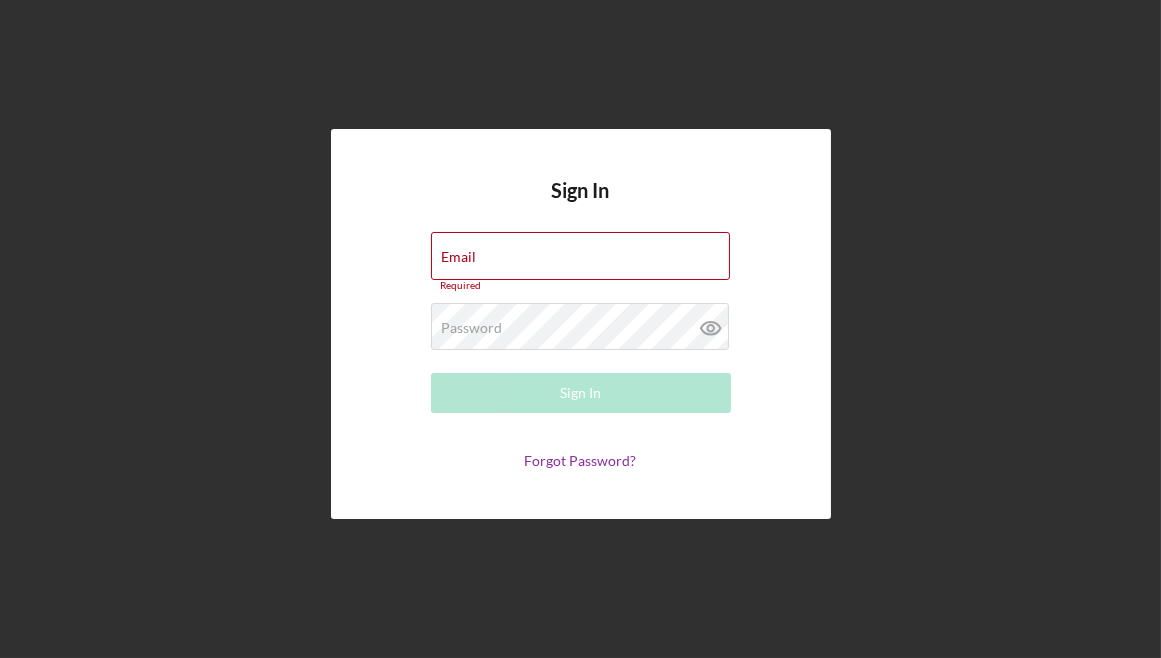 click on "Email Required" at bounding box center (581, 262) 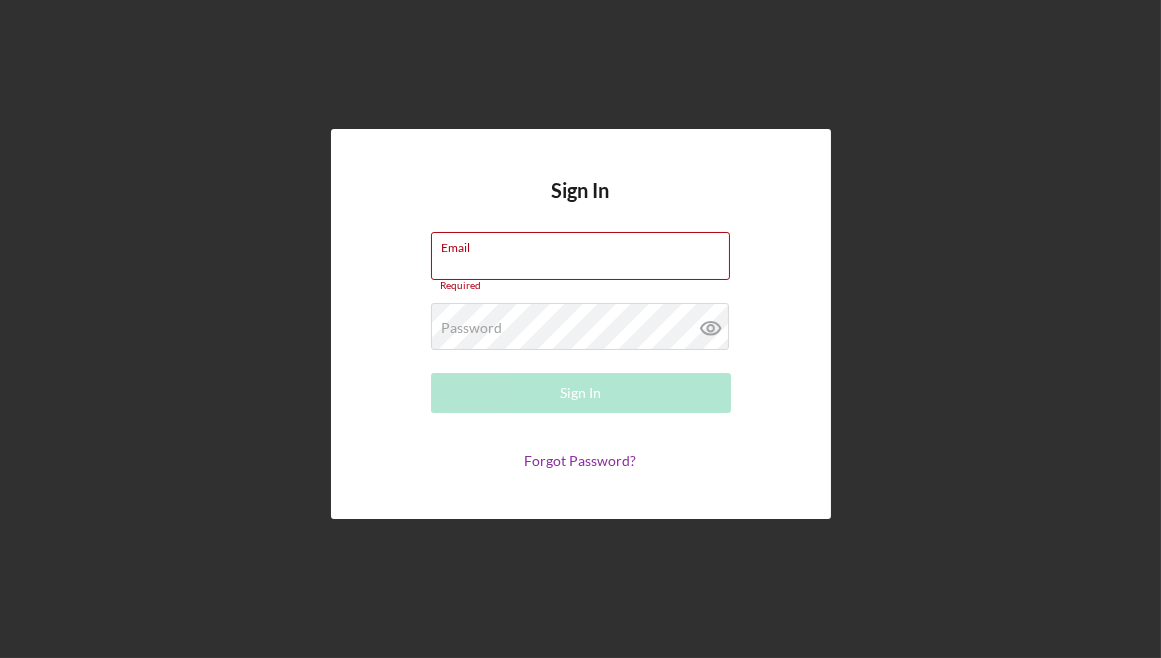 click on "Email" at bounding box center [580, 256] 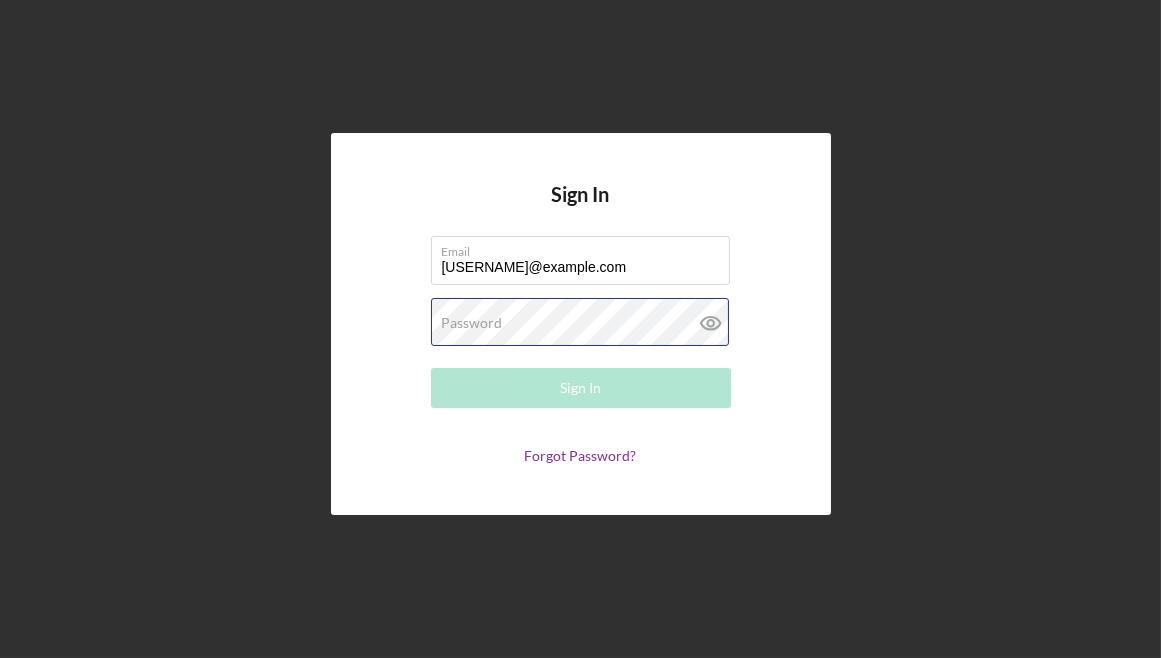 click on "Password Required" at bounding box center [581, 323] 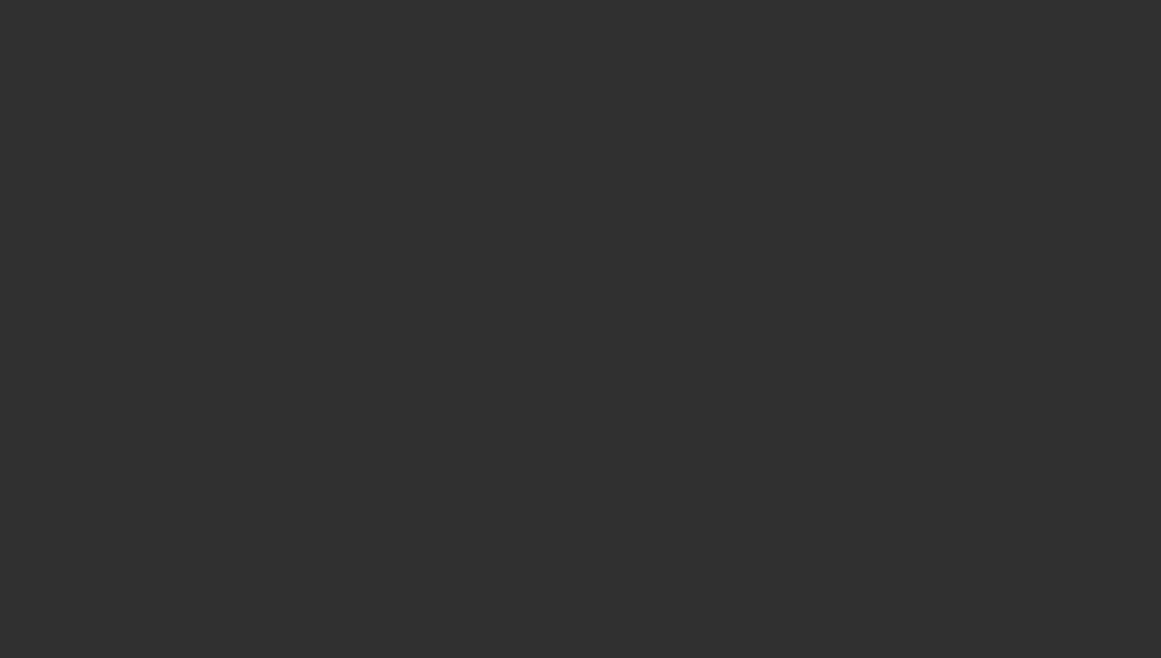scroll, scrollTop: 0, scrollLeft: 0, axis: both 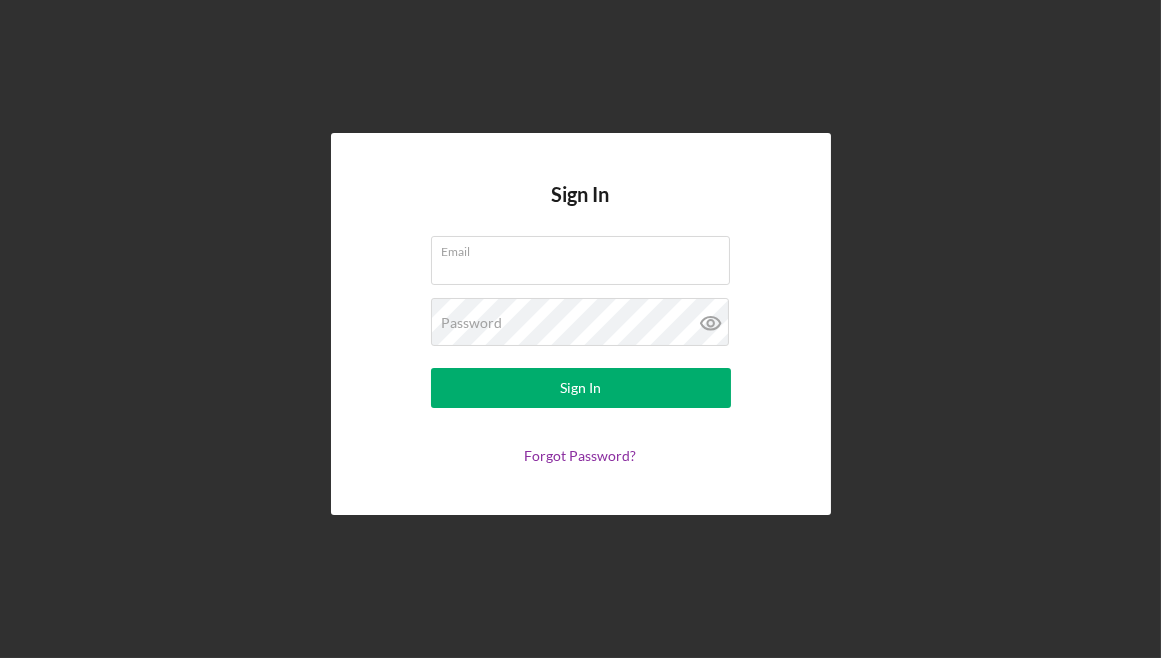 click on "Email" at bounding box center [580, 260] 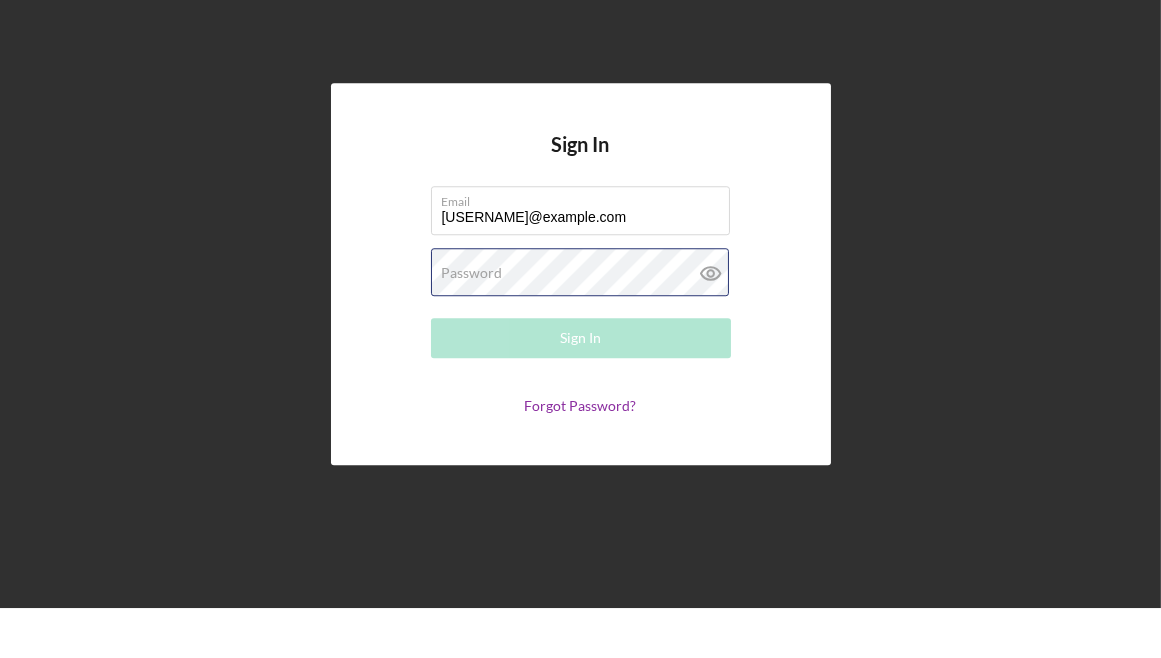 click on "Password Required" at bounding box center [581, 323] 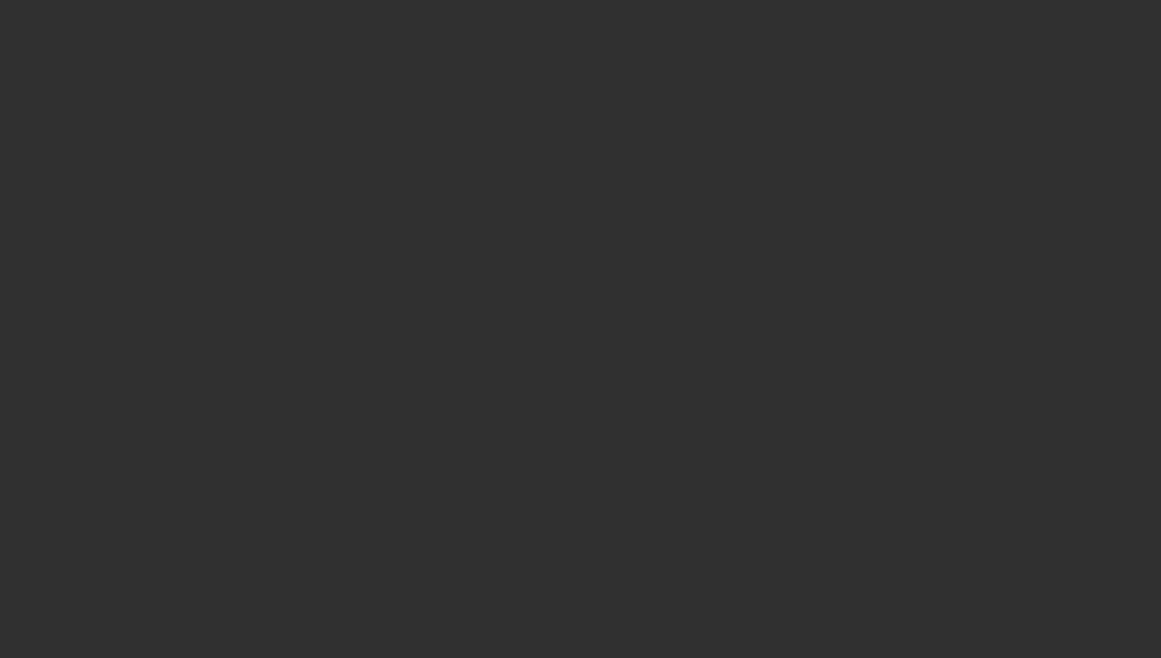 scroll, scrollTop: 0, scrollLeft: 0, axis: both 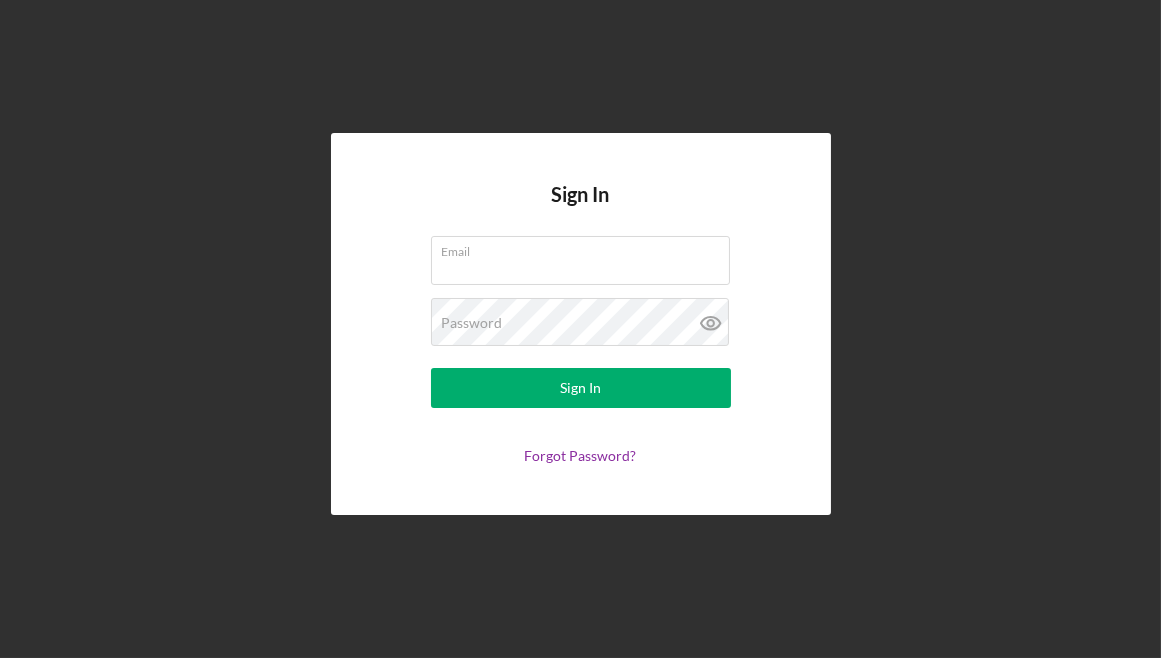 click on "Email" at bounding box center (580, 260) 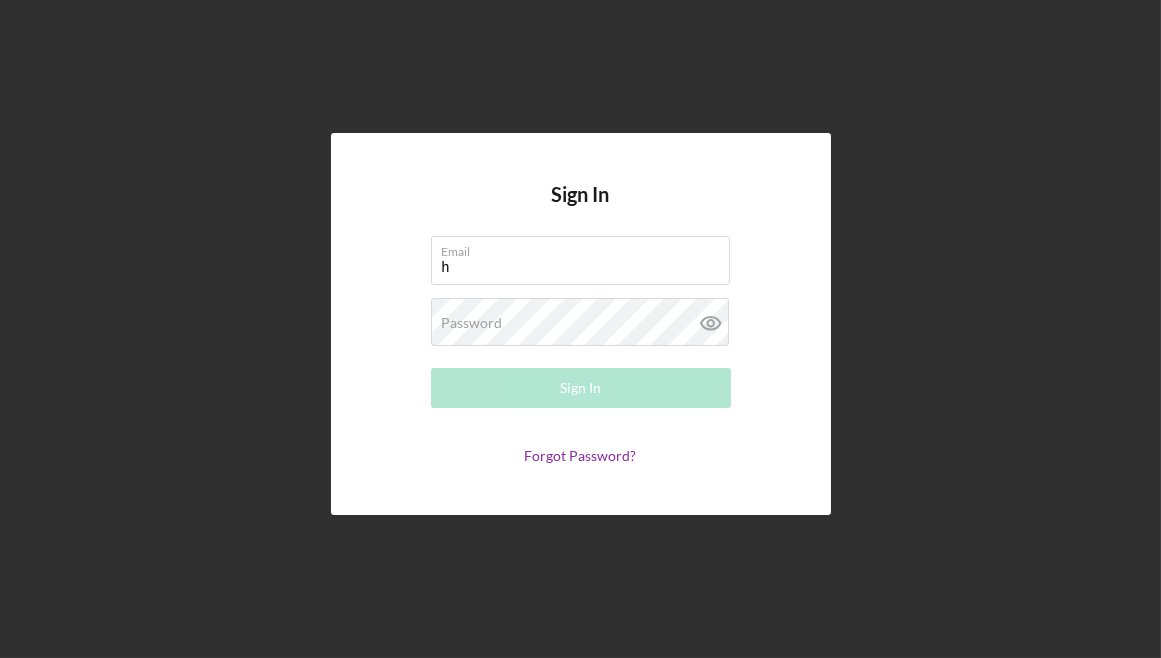 type on "Heavensamritransportation@gmail.com" 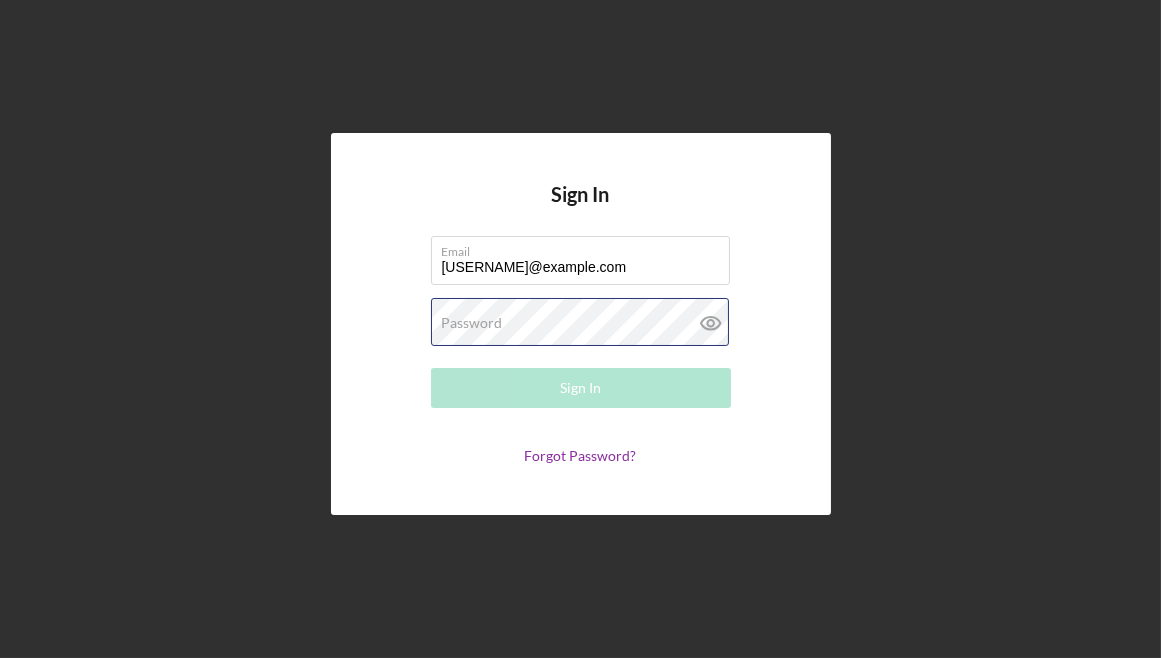 click on "Password Required" at bounding box center [581, 323] 